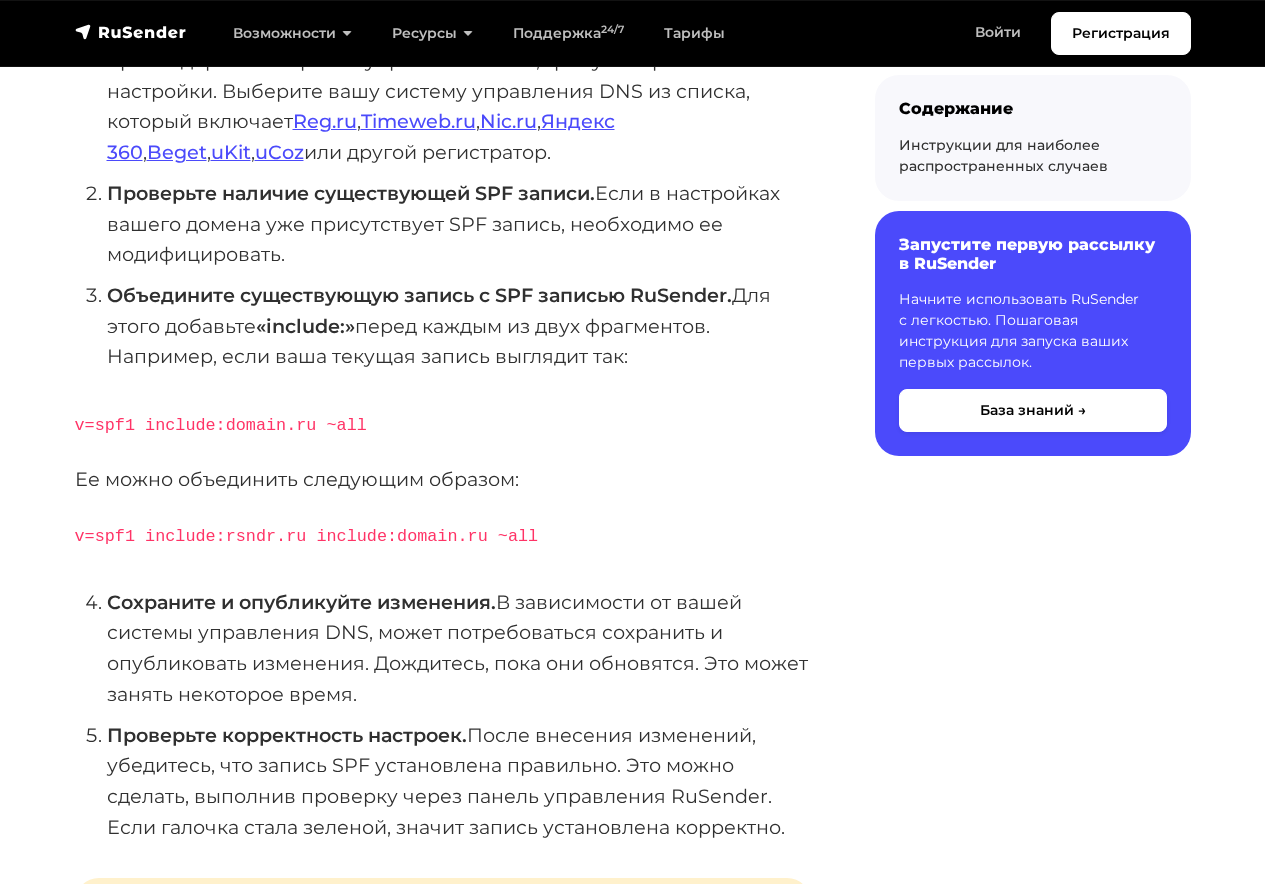 scroll, scrollTop: 500, scrollLeft: 0, axis: vertical 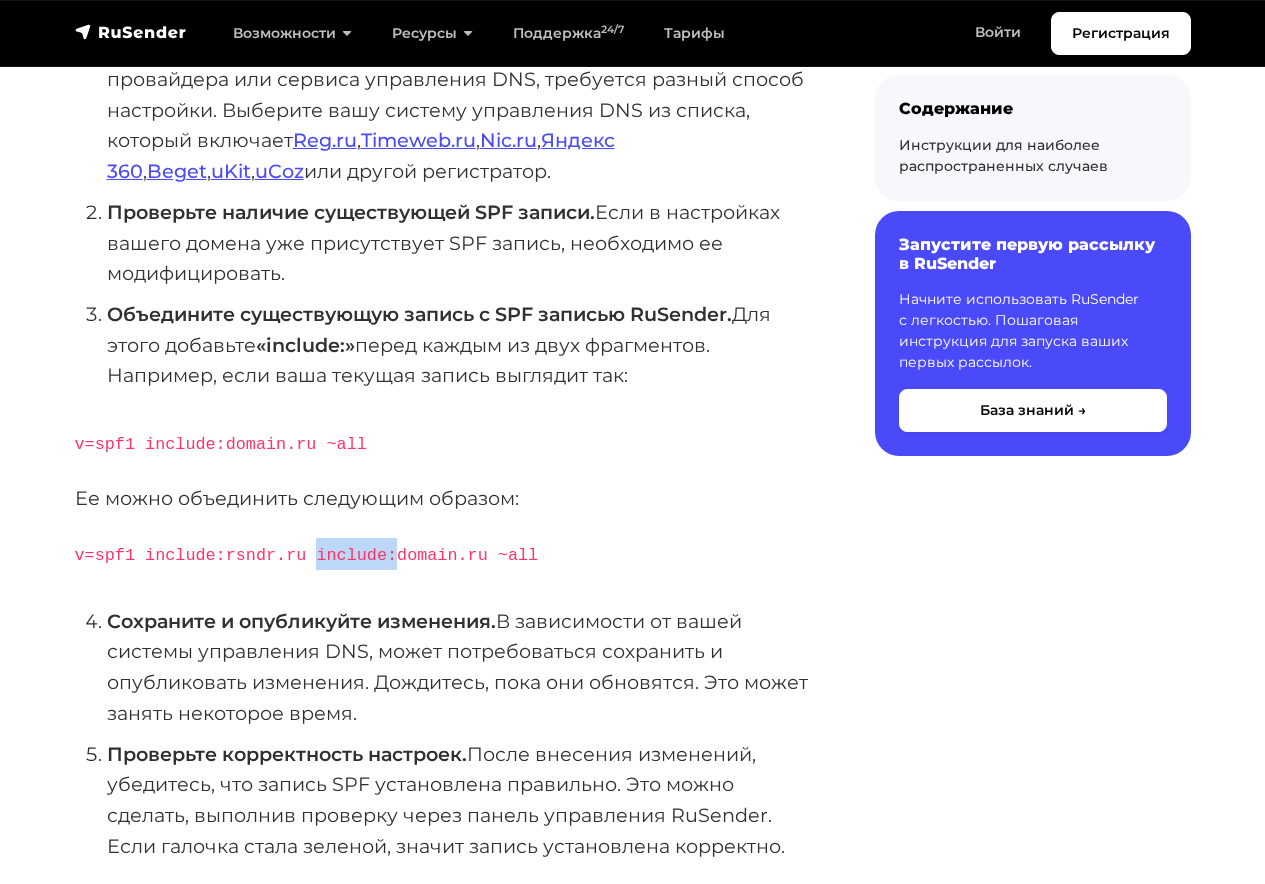 drag, startPoint x: 300, startPoint y: 553, endPoint x: 368, endPoint y: 559, distance: 68.26419 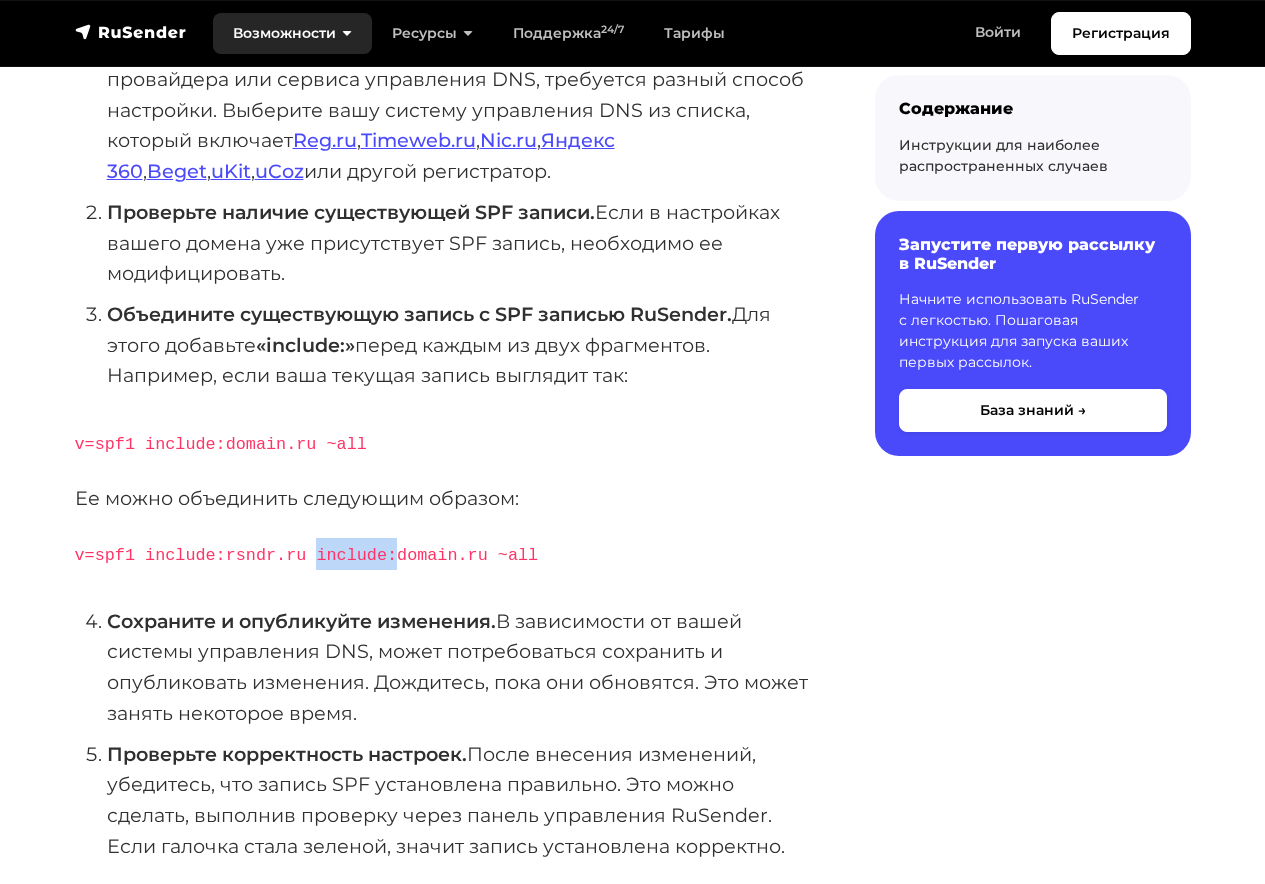 copy on "include:" 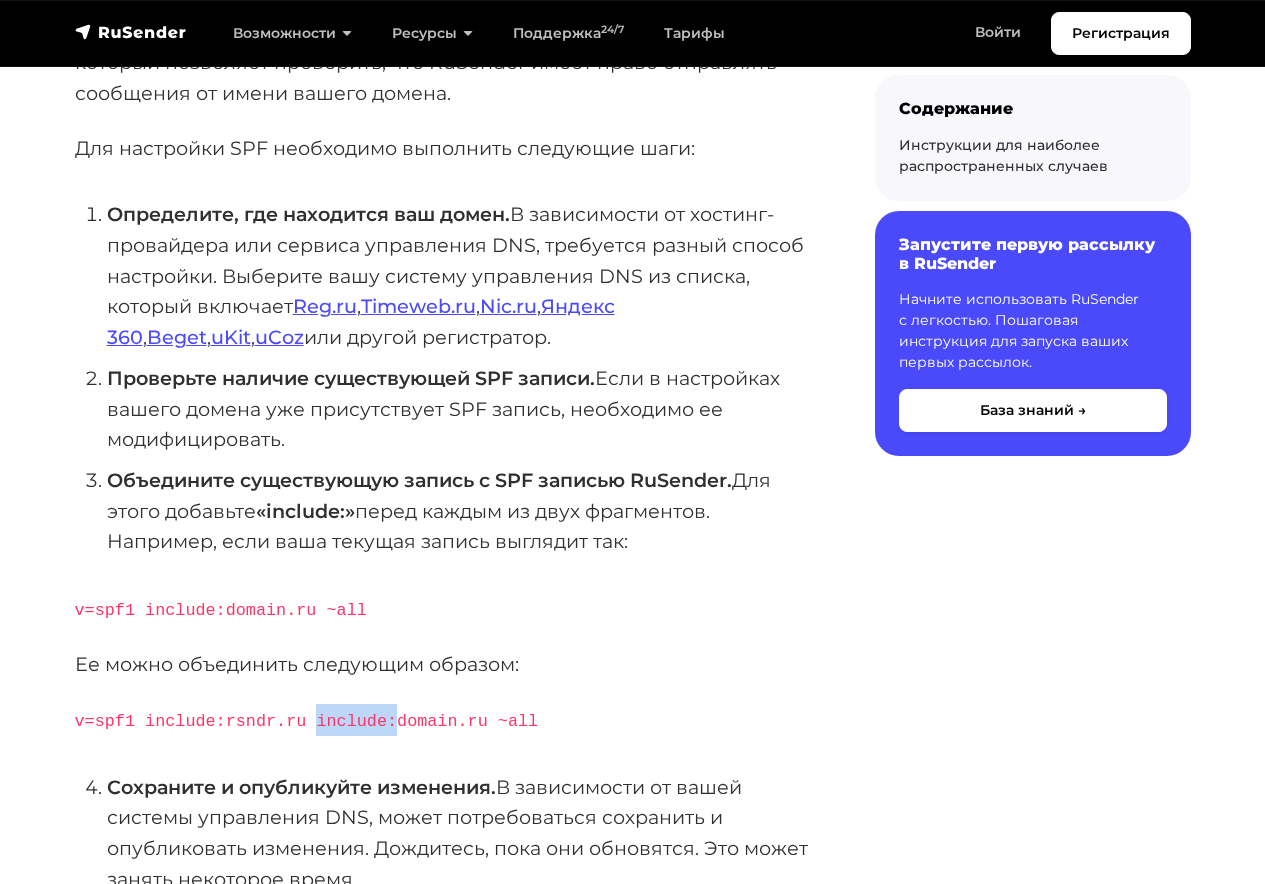 scroll, scrollTop: 0, scrollLeft: 0, axis: both 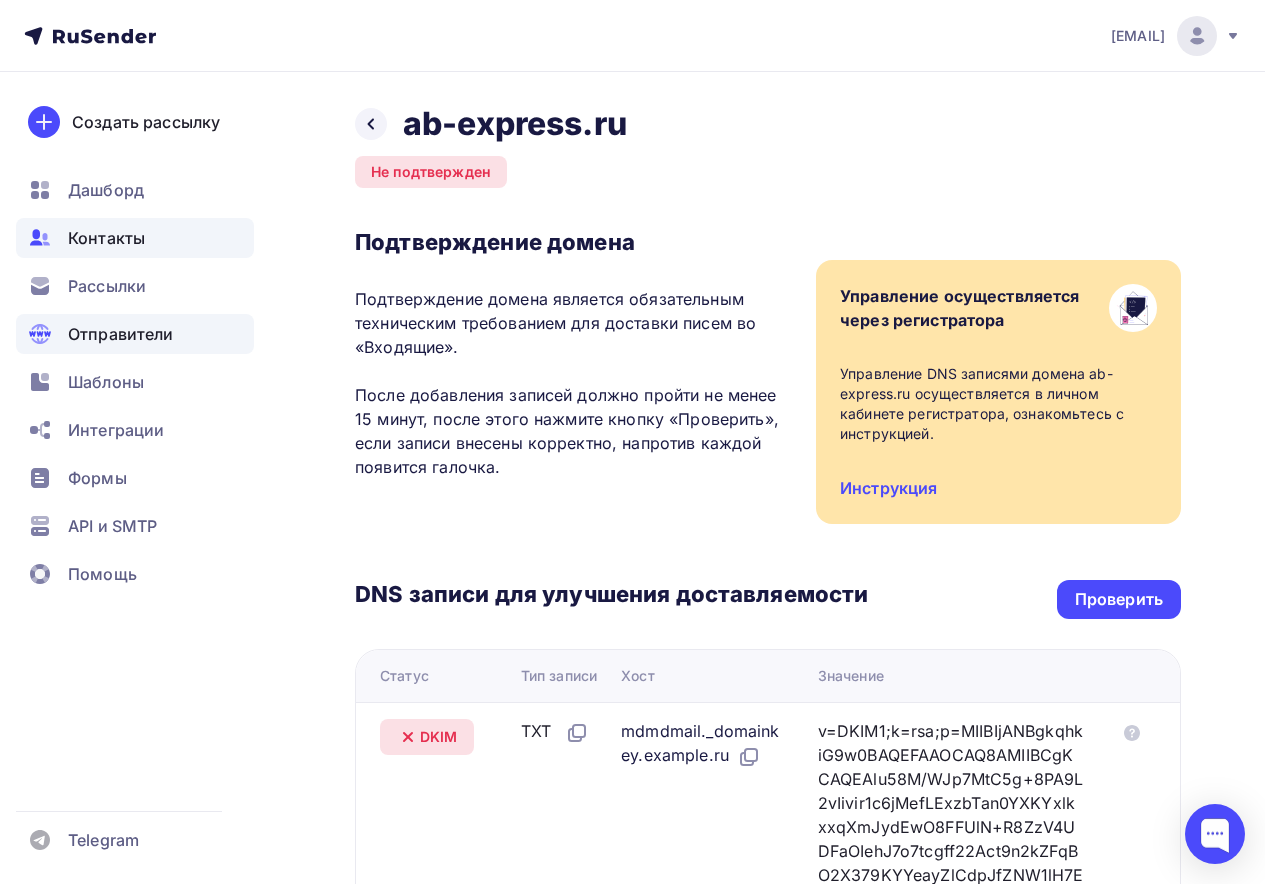 click on "Контакты" at bounding box center (106, 238) 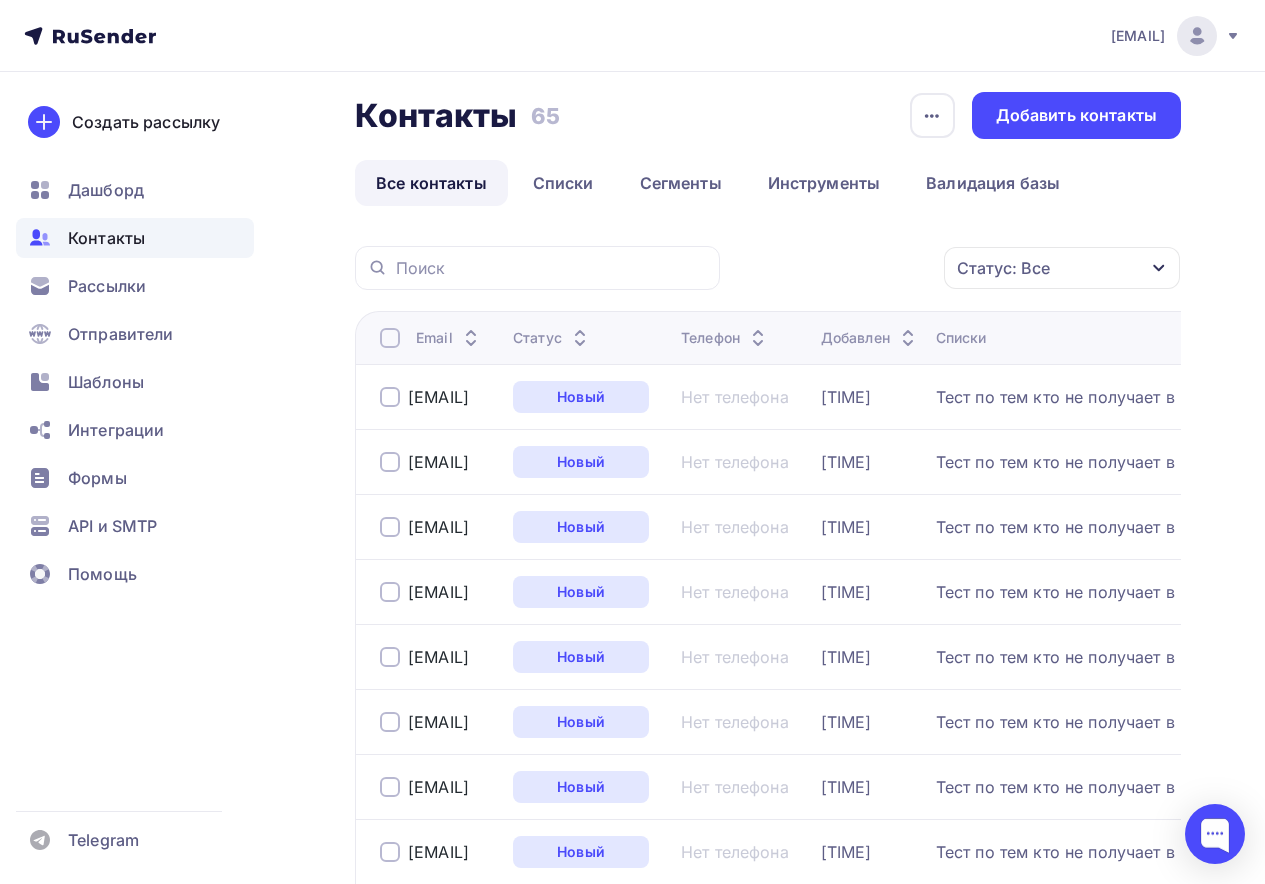 scroll, scrollTop: 0, scrollLeft: 0, axis: both 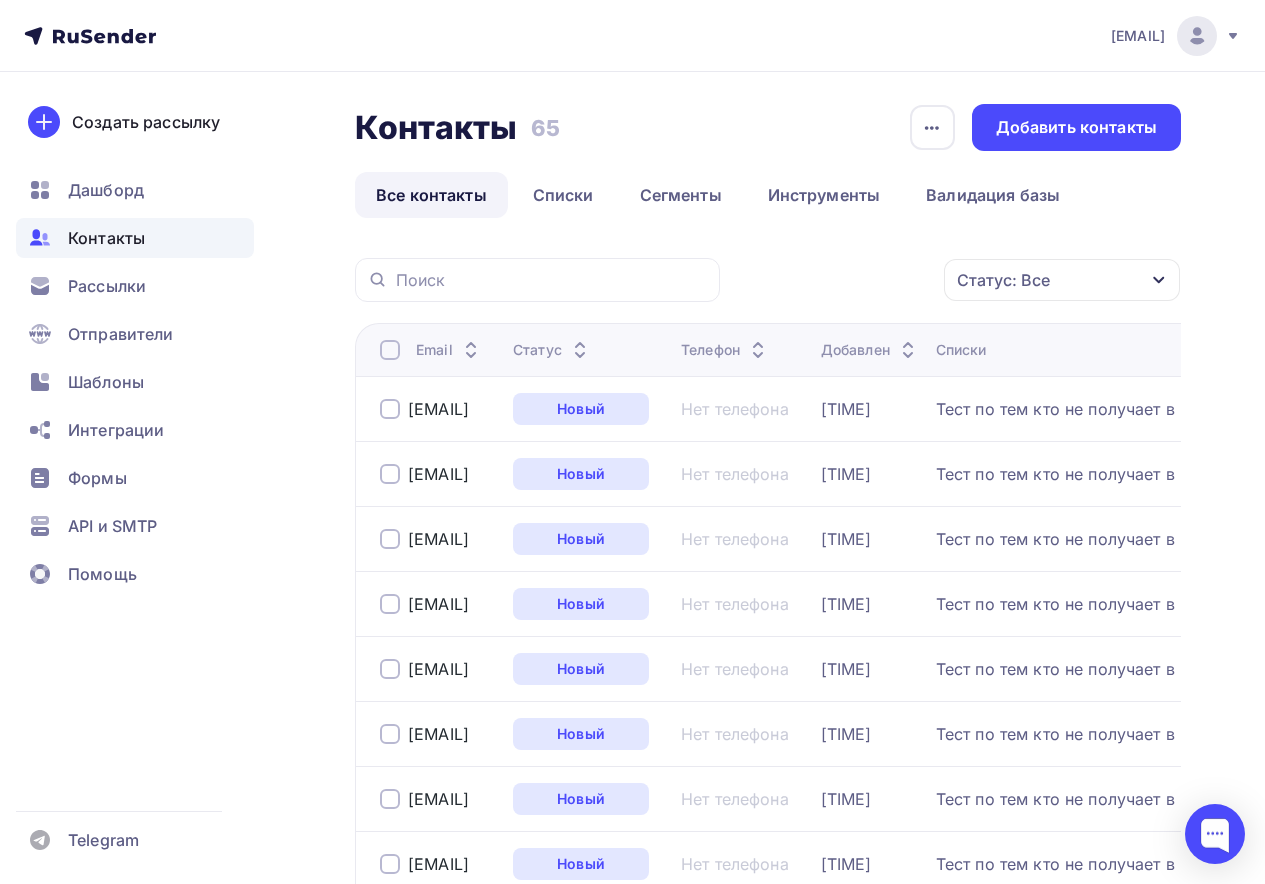 click on "Email" at bounding box center (430, 349) 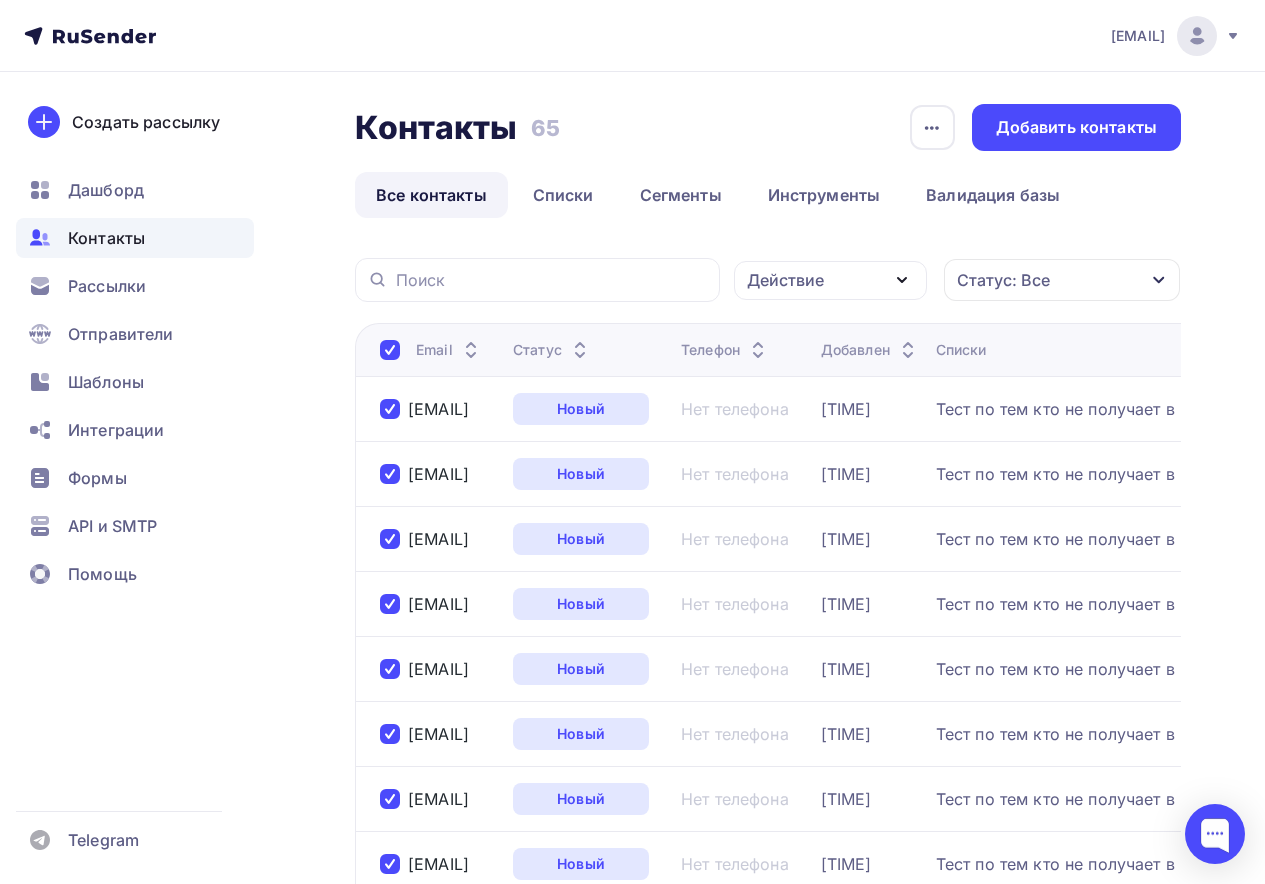 click on "Действие" at bounding box center (830, 280) 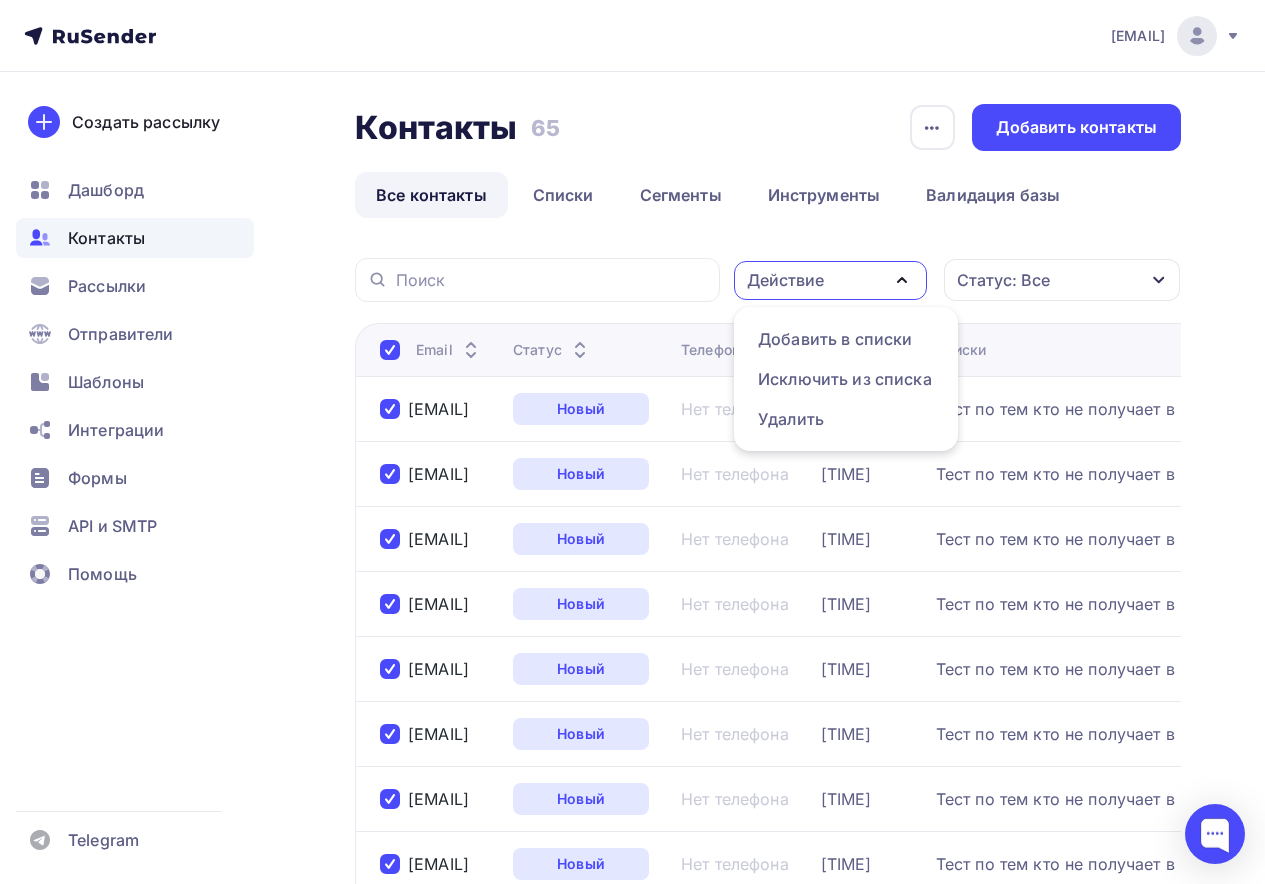 click on "Действие" at bounding box center [830, 280] 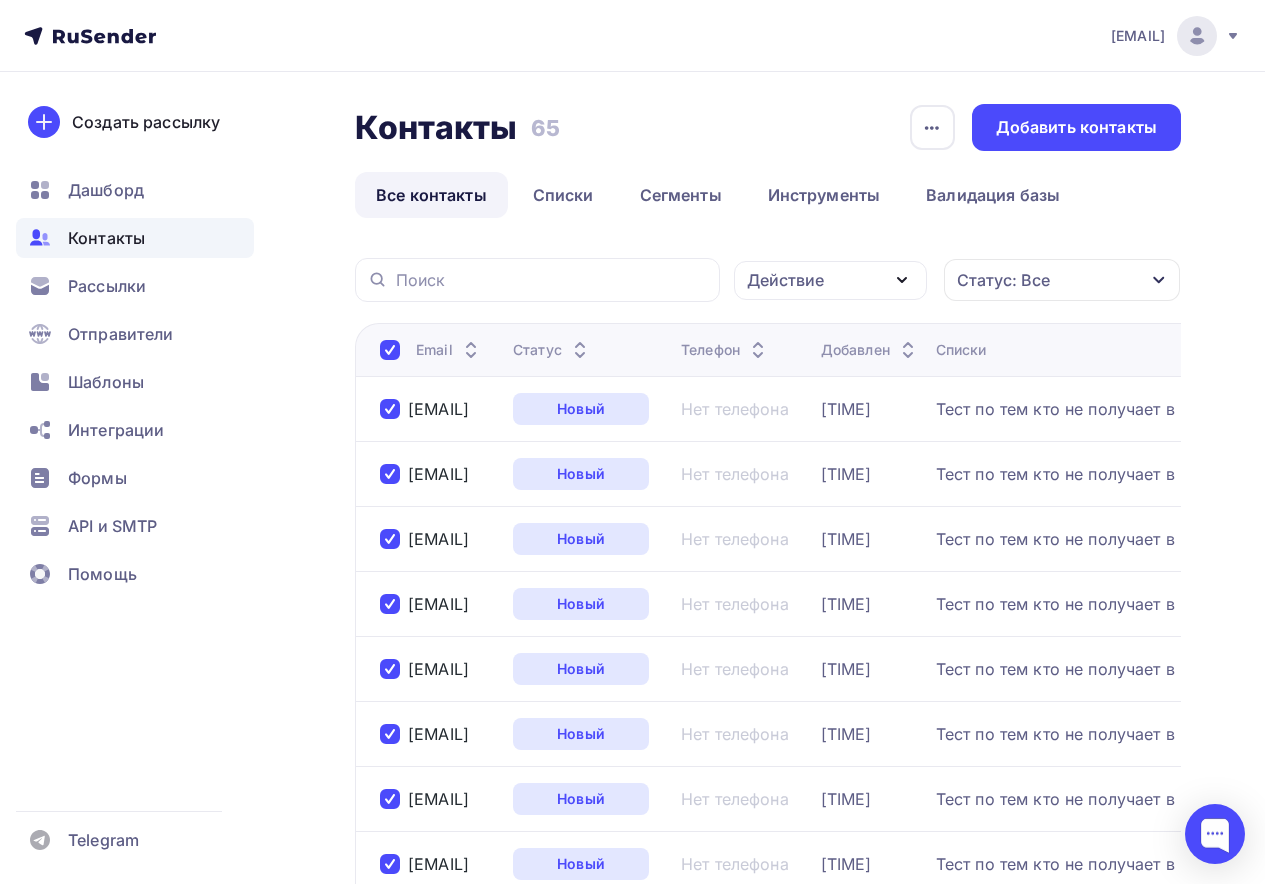 click on "Действие" at bounding box center (830, 280) 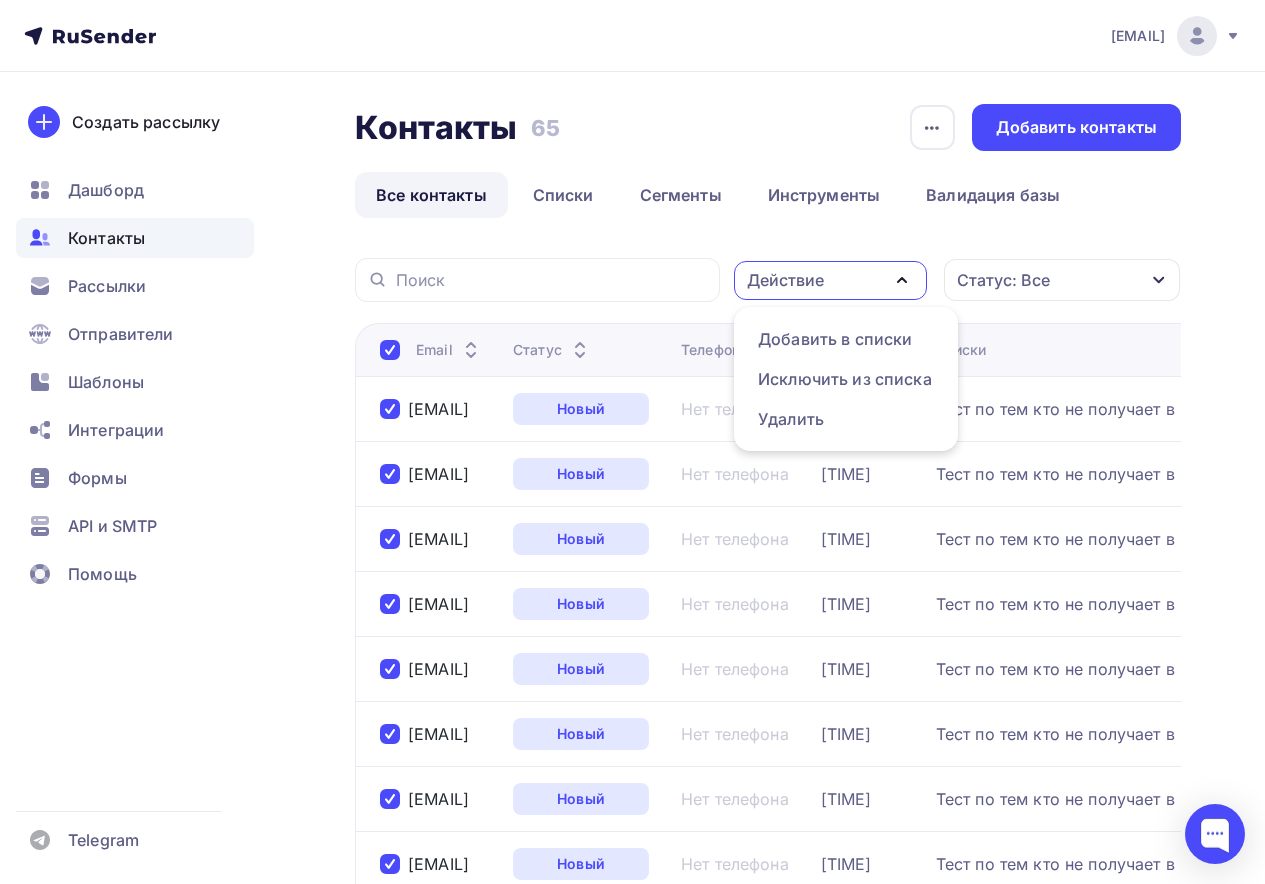 click on "Действие" at bounding box center [830, 280] 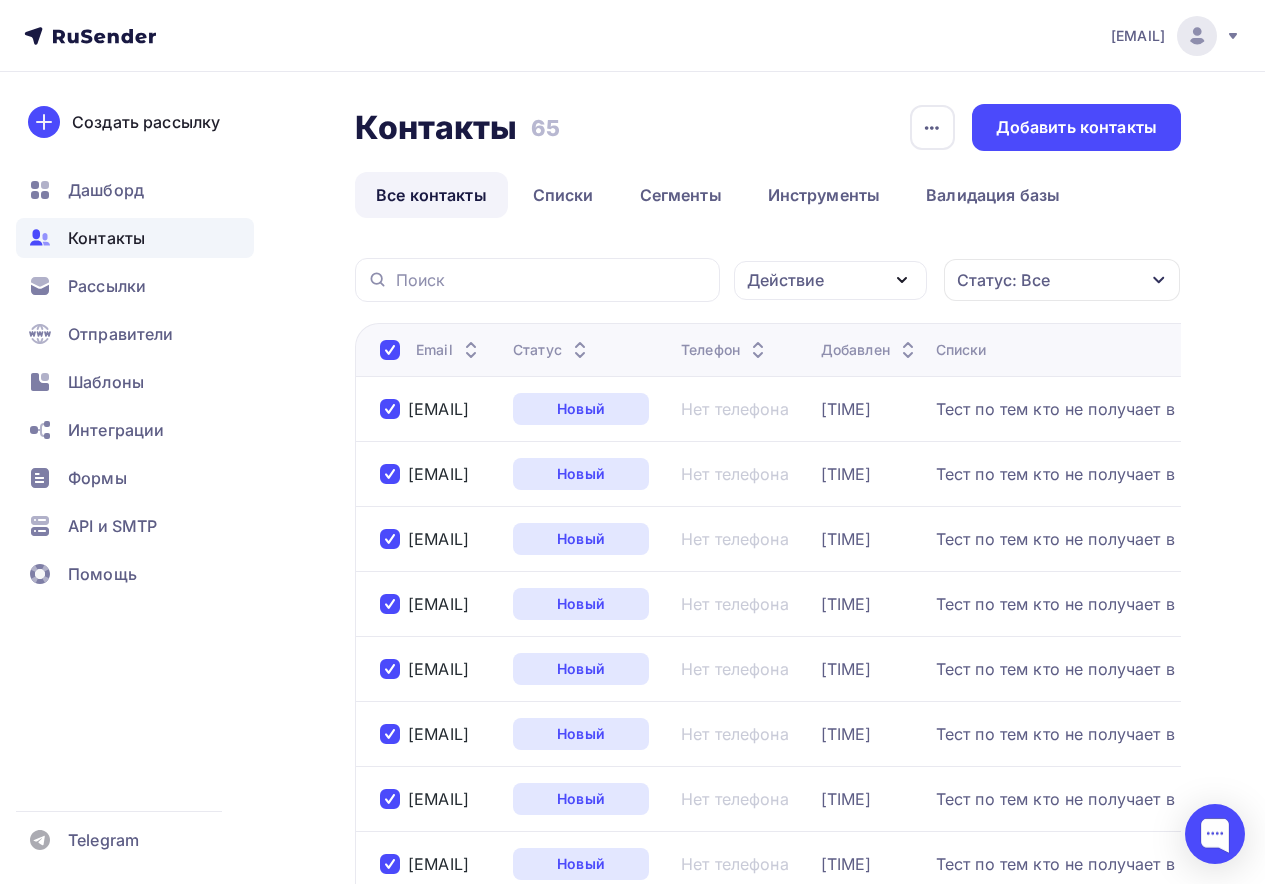 click on "Статус: Все" at bounding box center (1062, 280) 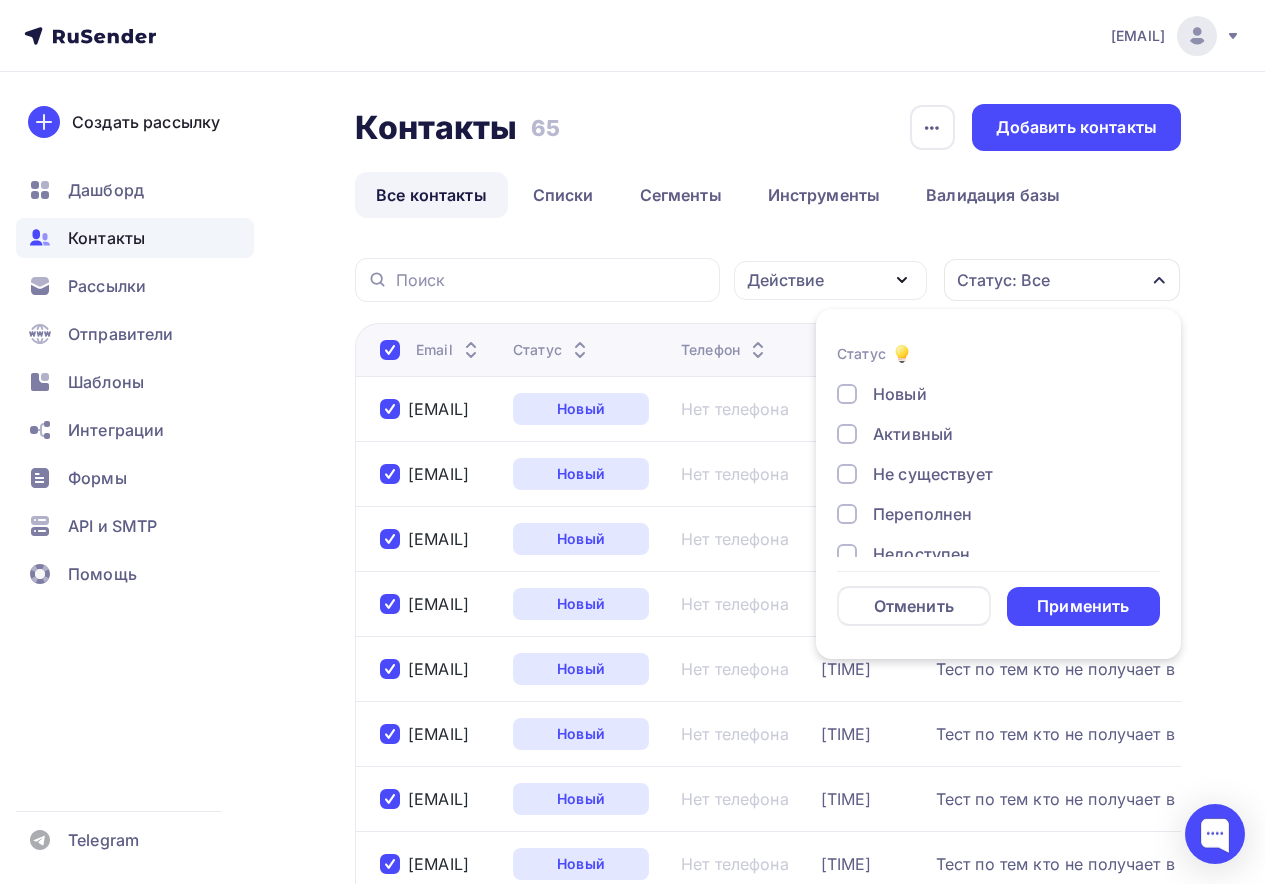 click on "Статус: Все" at bounding box center (1062, 280) 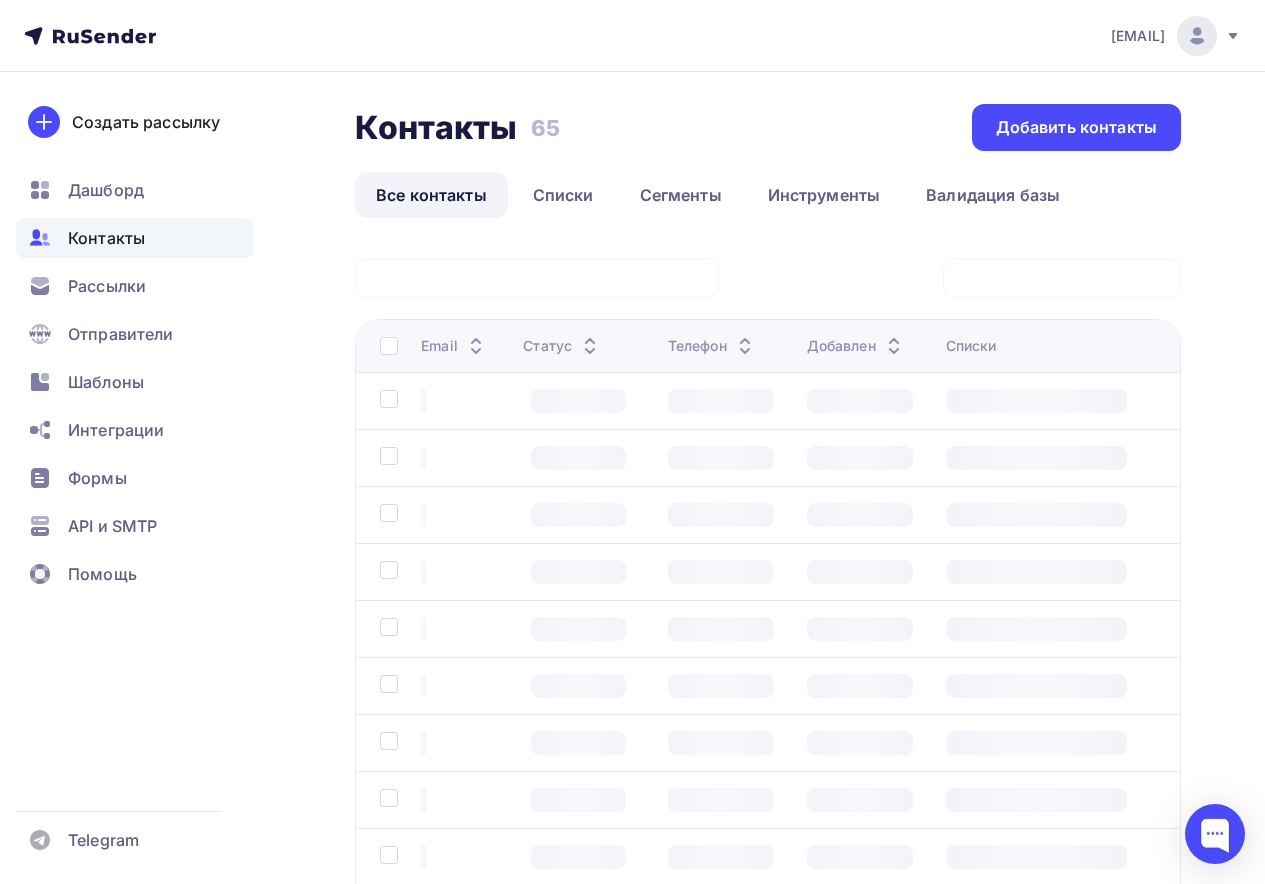 click on "Статус: Все
Статус
Новый
Активный
Не существует
Переполнен
Недоступен
Отписан
Отписан вручную
Жалоба
Отменить       Применить
Email
Статус
Телефон
Добавлен
Списки
denisova@utc.utk.ru
Новый
Нет телефона" at bounding box center [768, 625] 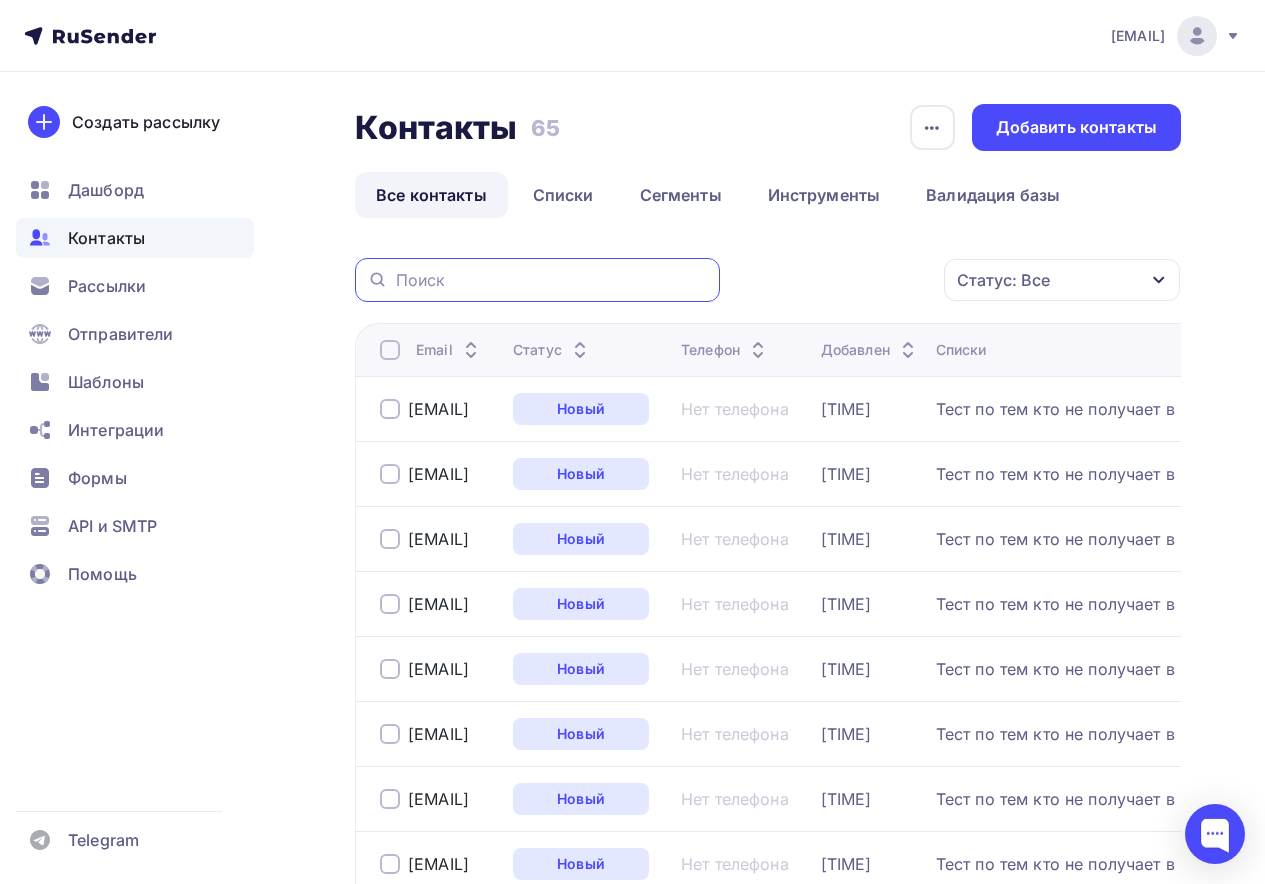 click at bounding box center [552, 280] 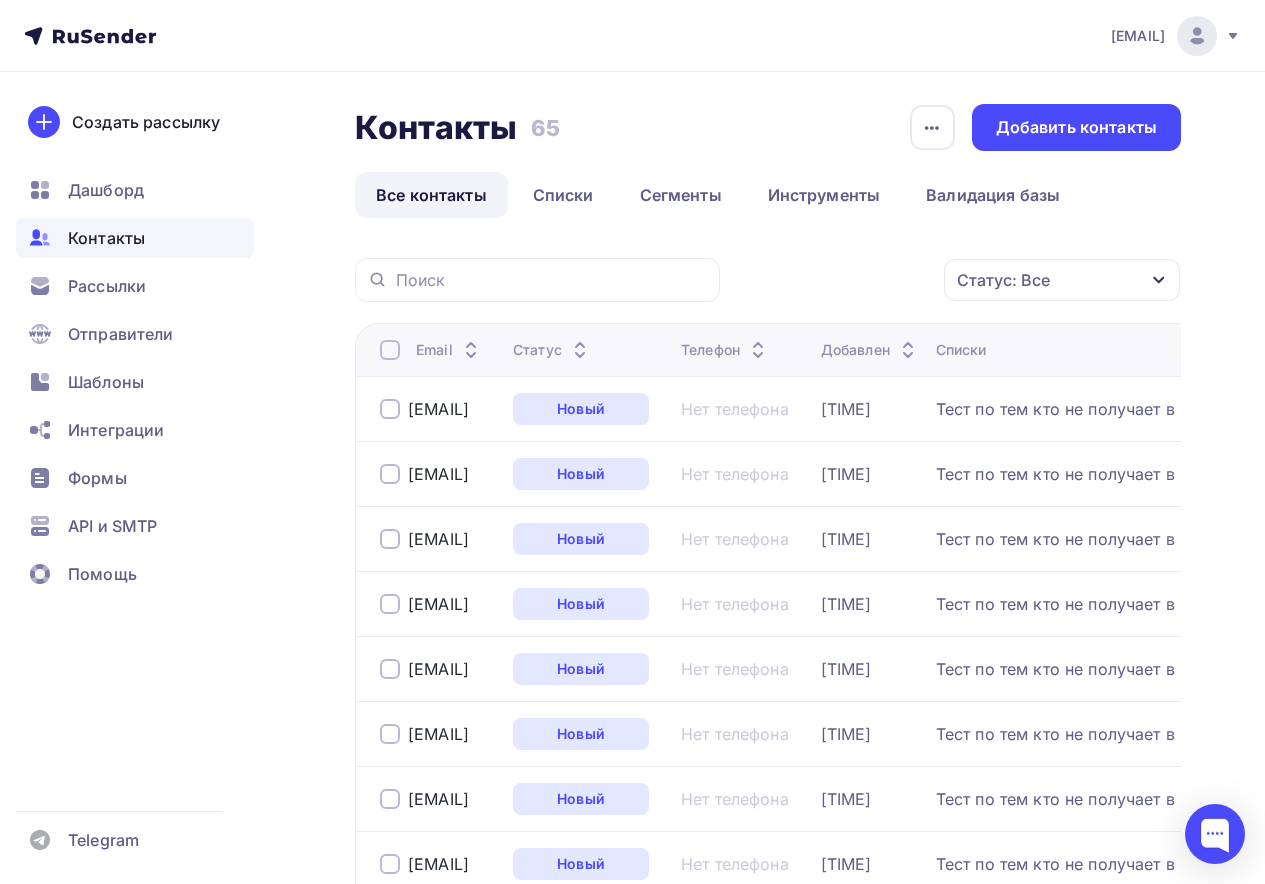 click at bounding box center [390, 350] 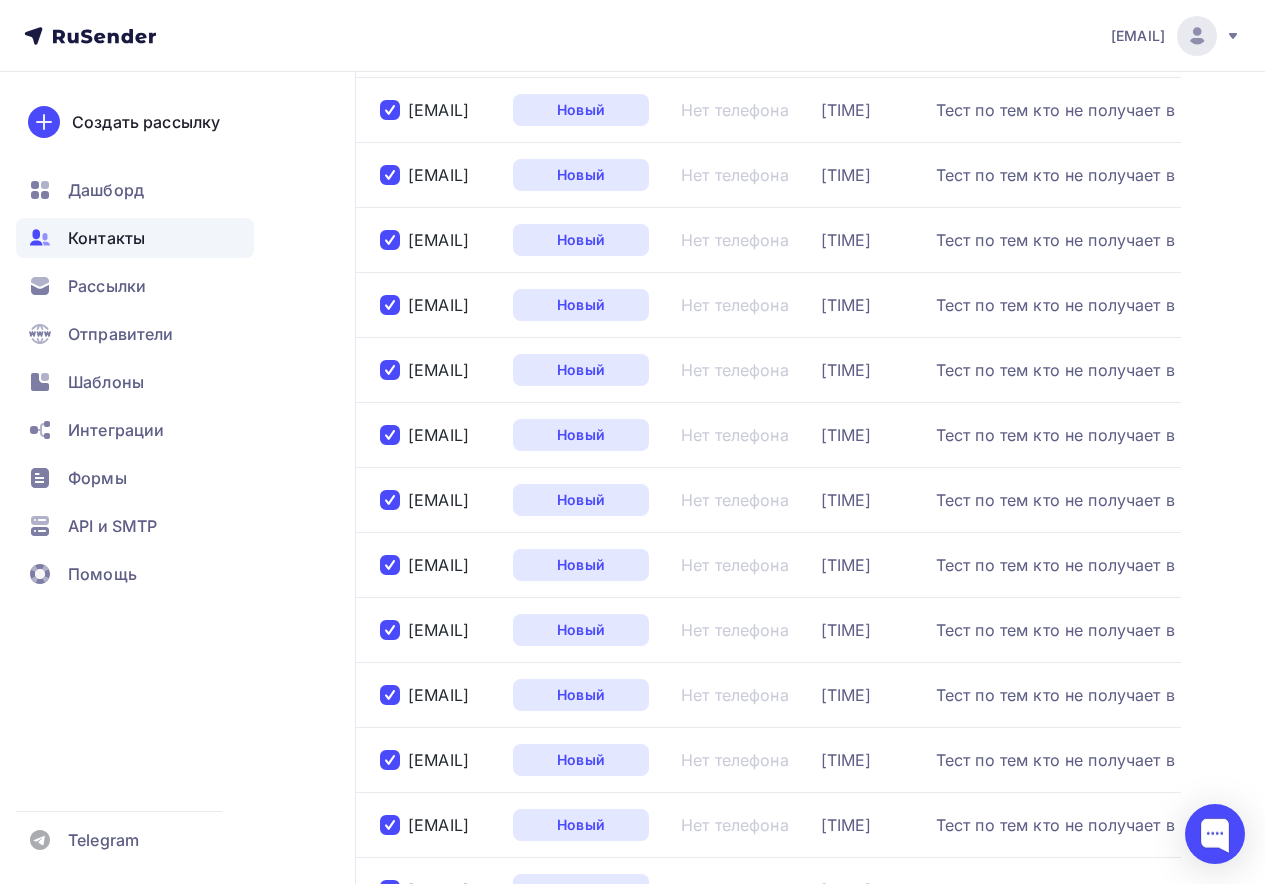 scroll, scrollTop: 3162, scrollLeft: 0, axis: vertical 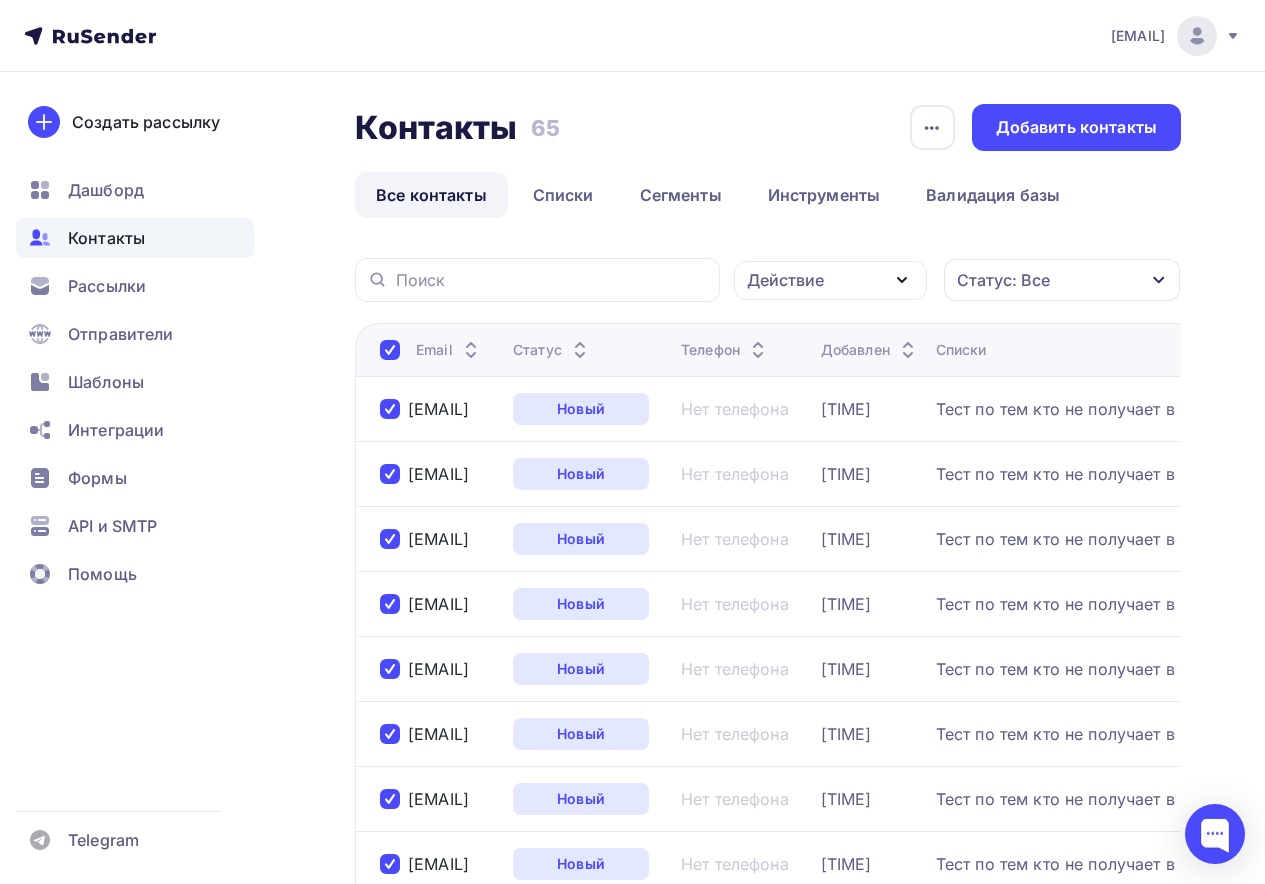 click on "Действие" at bounding box center (830, 280) 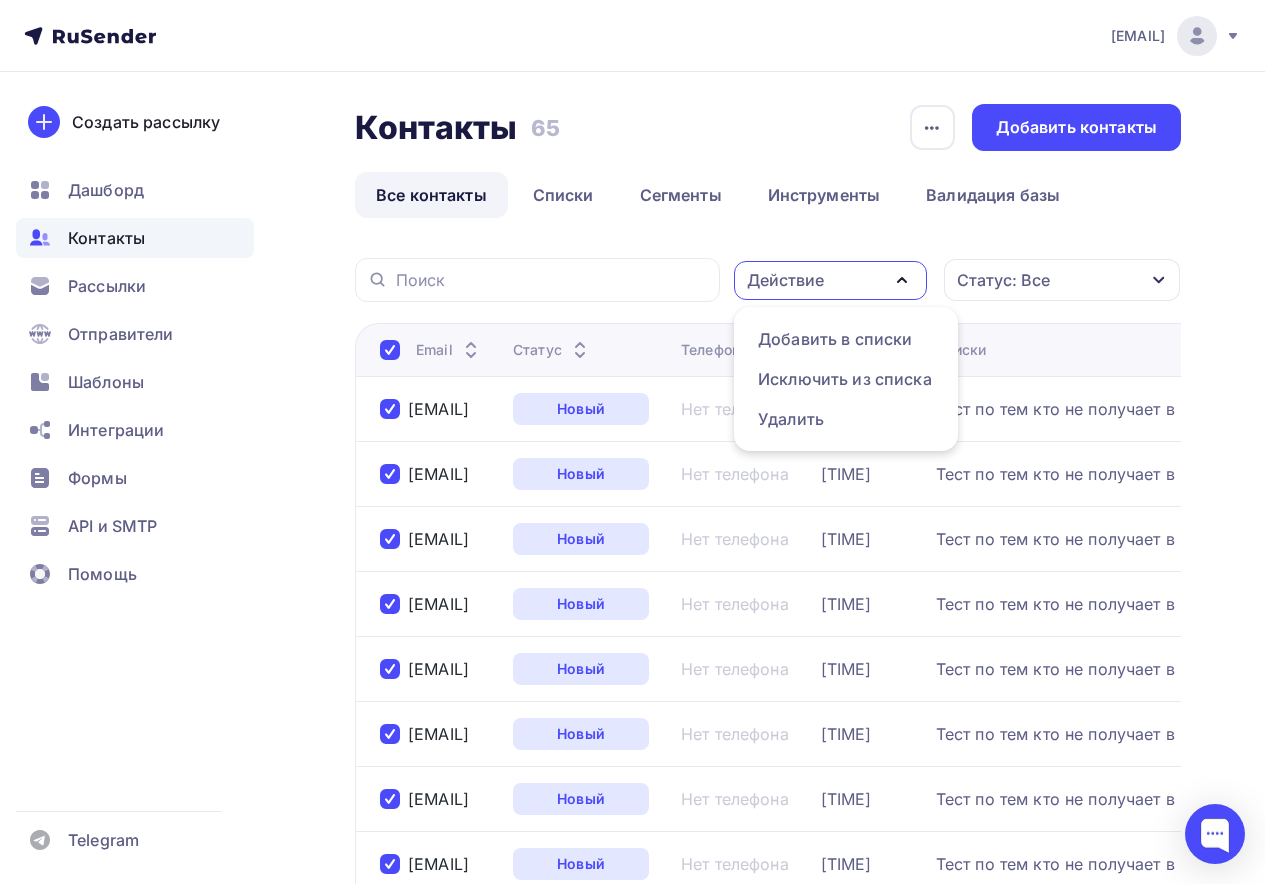 click on "Действие" at bounding box center [830, 280] 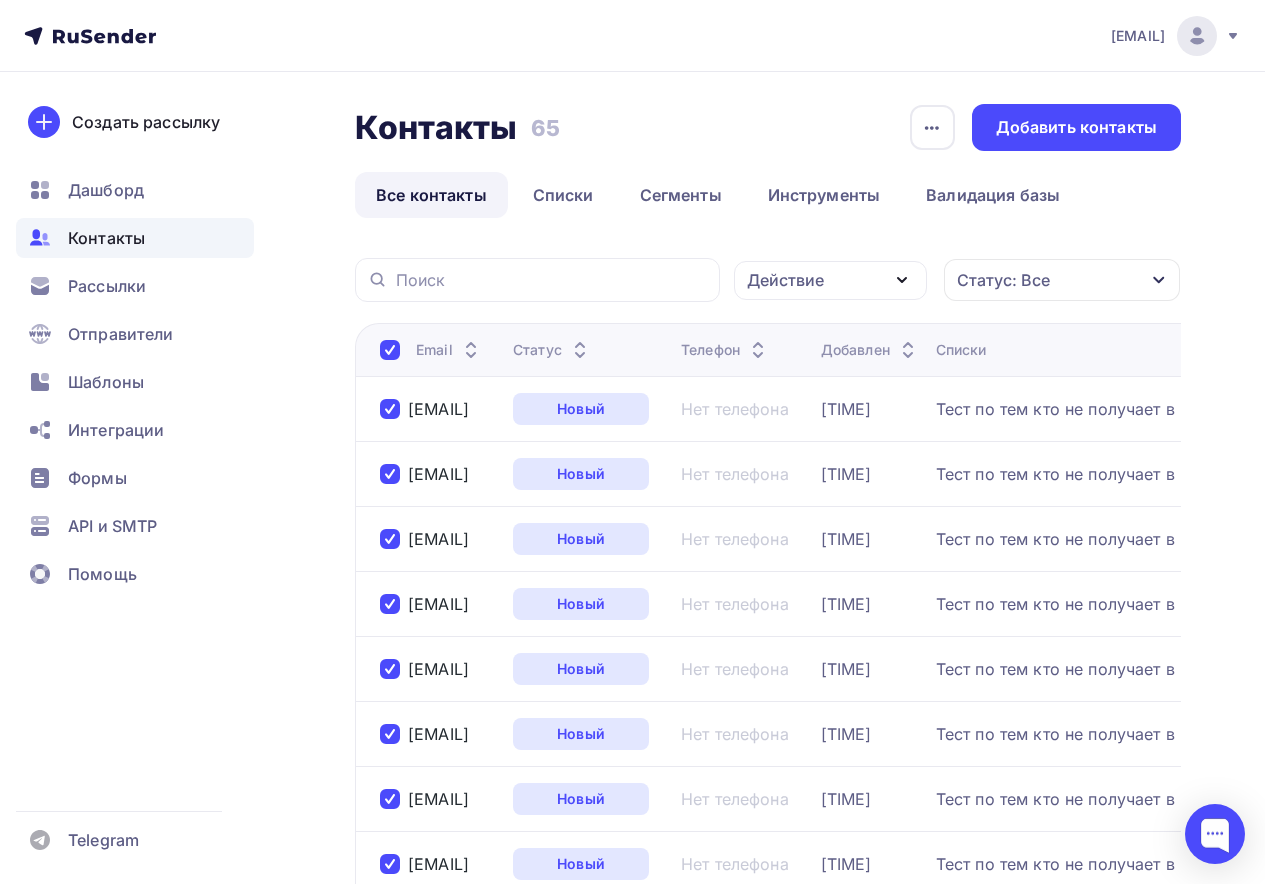 click on "Действие
Добавить в списки           Исключить из списка           Удалить
Статус: Все
Статус
Новый
Активный
Не существует
Переполнен
Недоступен
Отписан
Отписан вручную
Жалоба
Отменить       Применить" at bounding box center (957, 280) 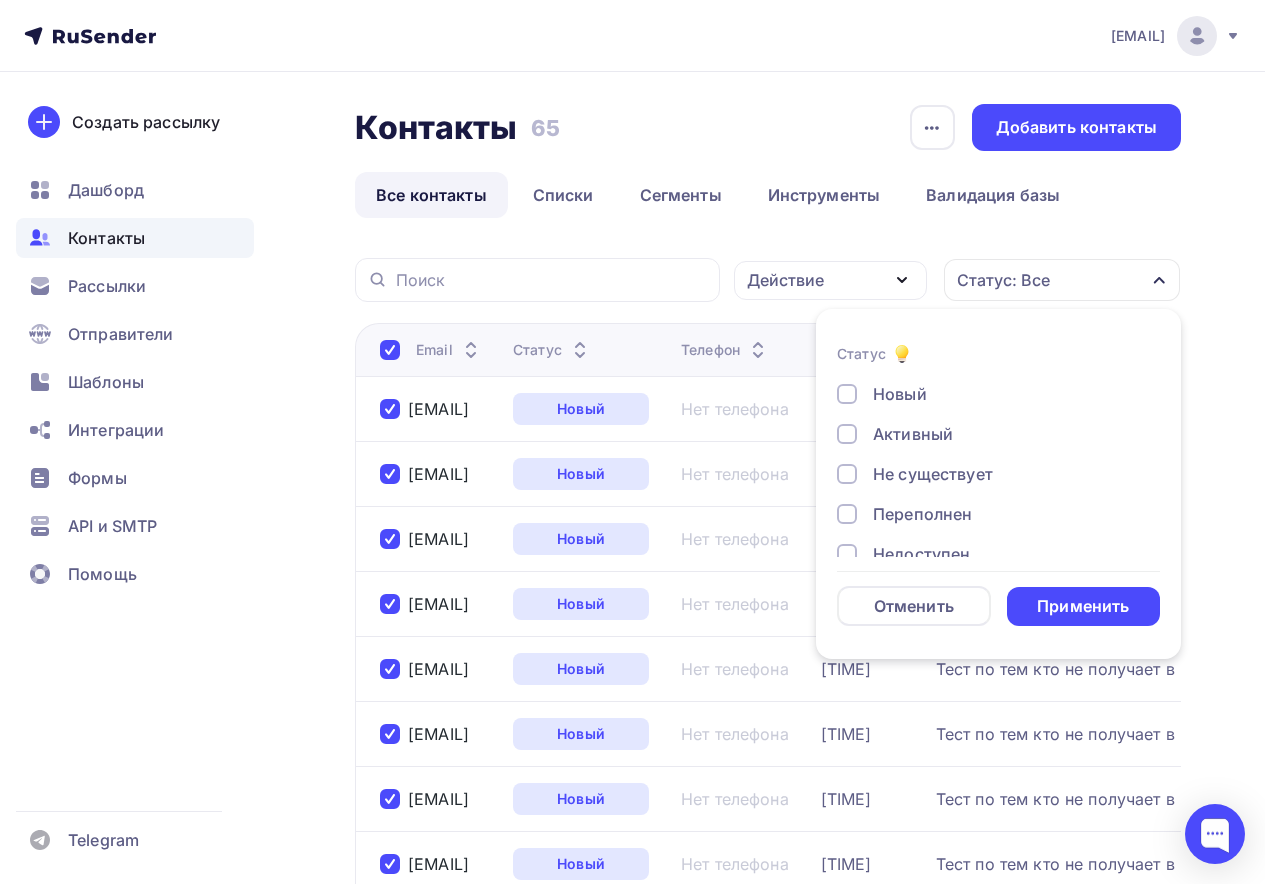 click on "Статус: Все" at bounding box center [1003, 280] 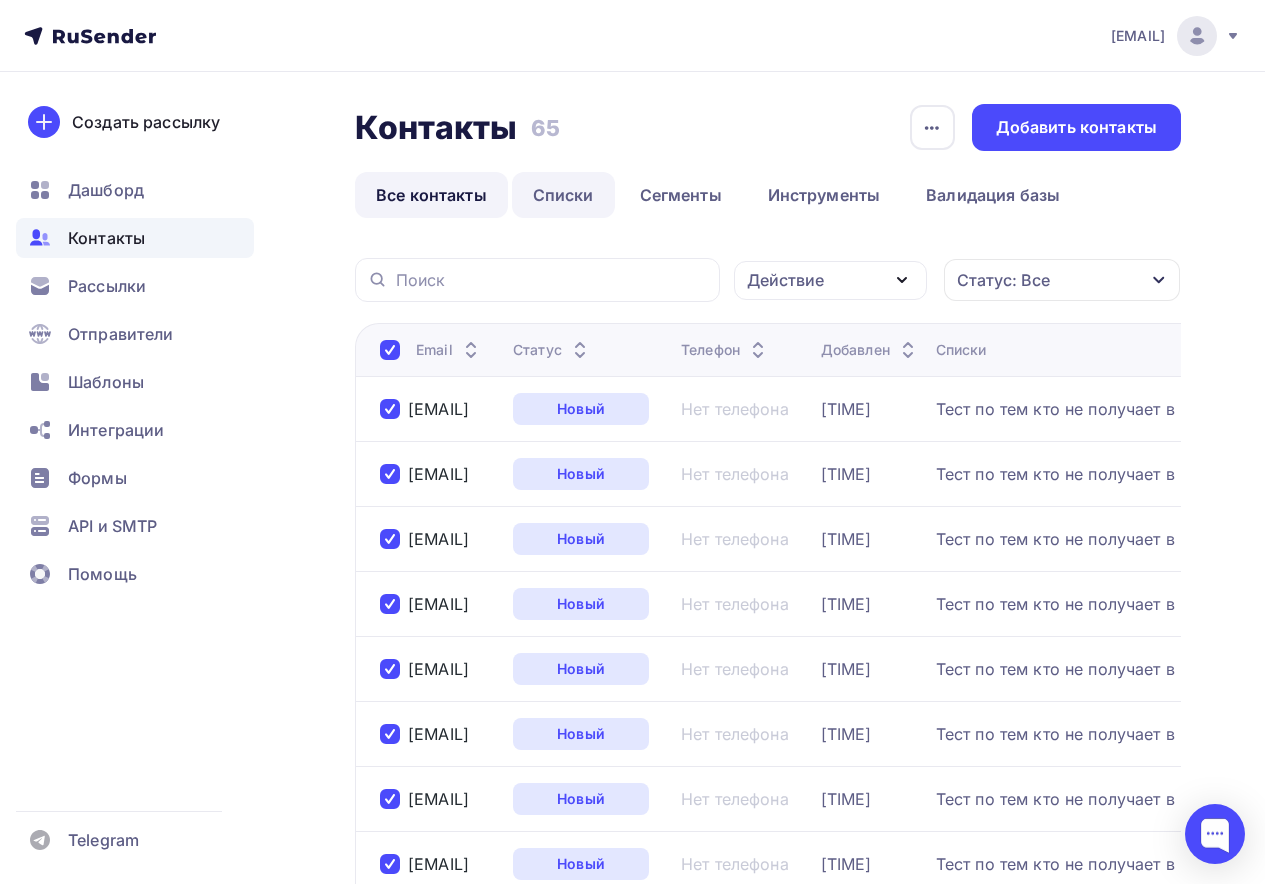 click on "Списки" at bounding box center (563, 195) 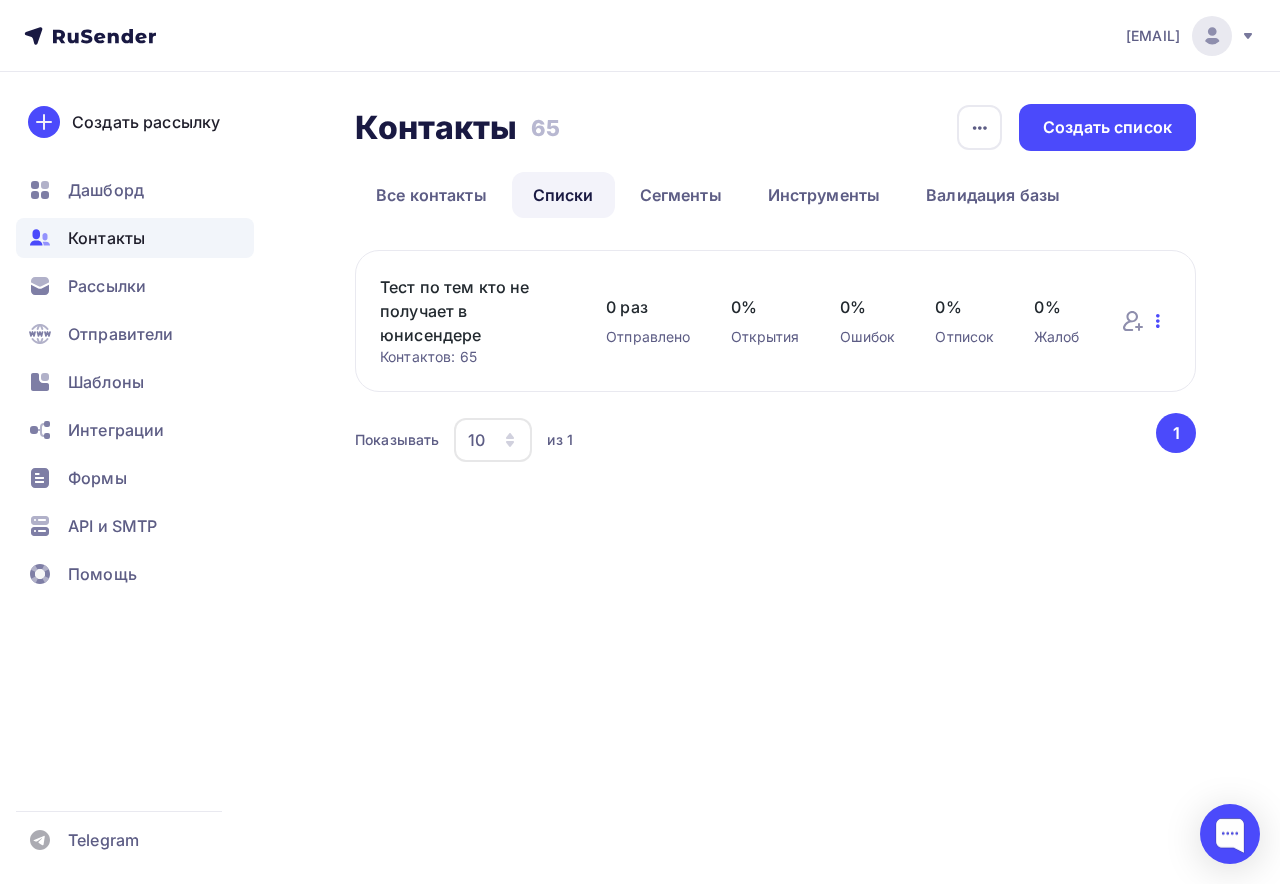click 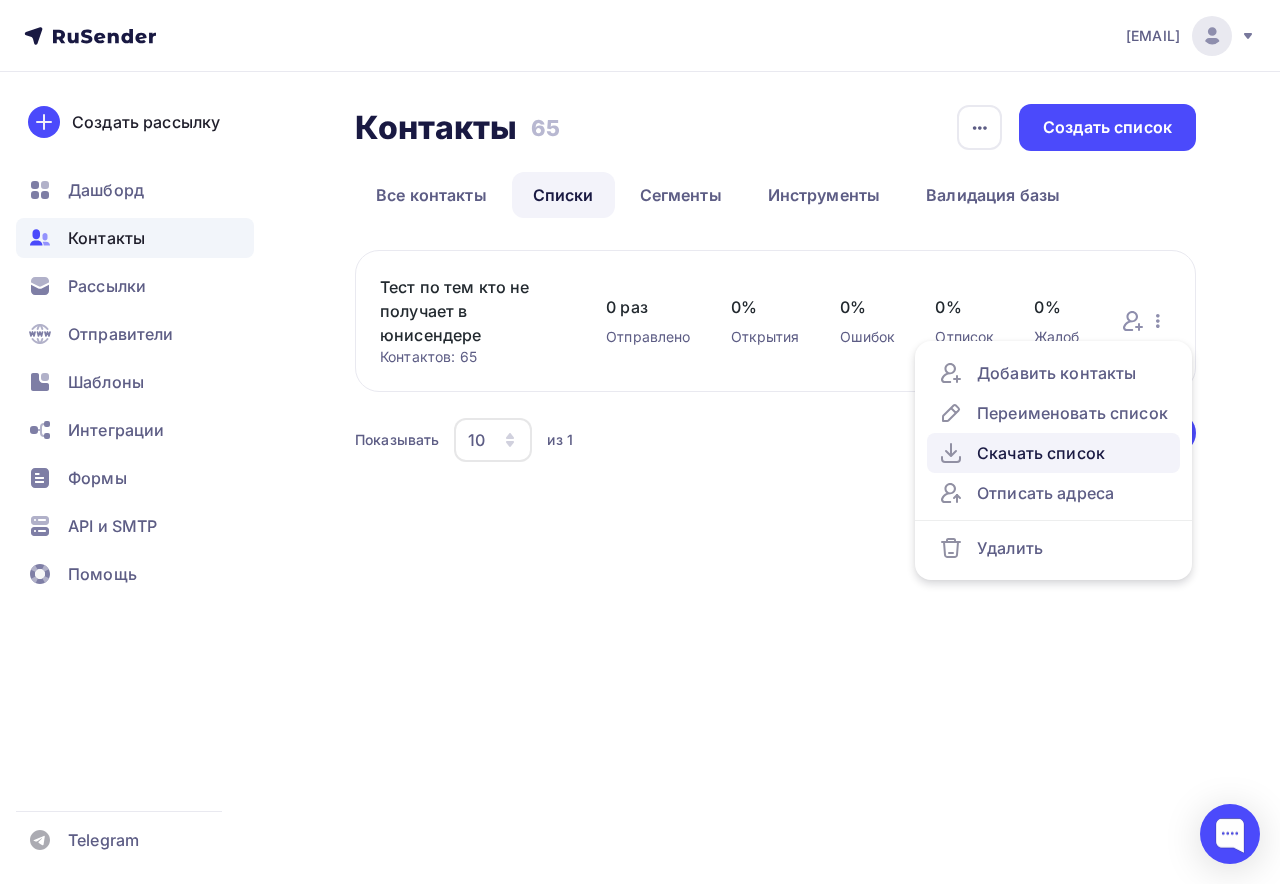 click on "Скачать список" at bounding box center [1053, 453] 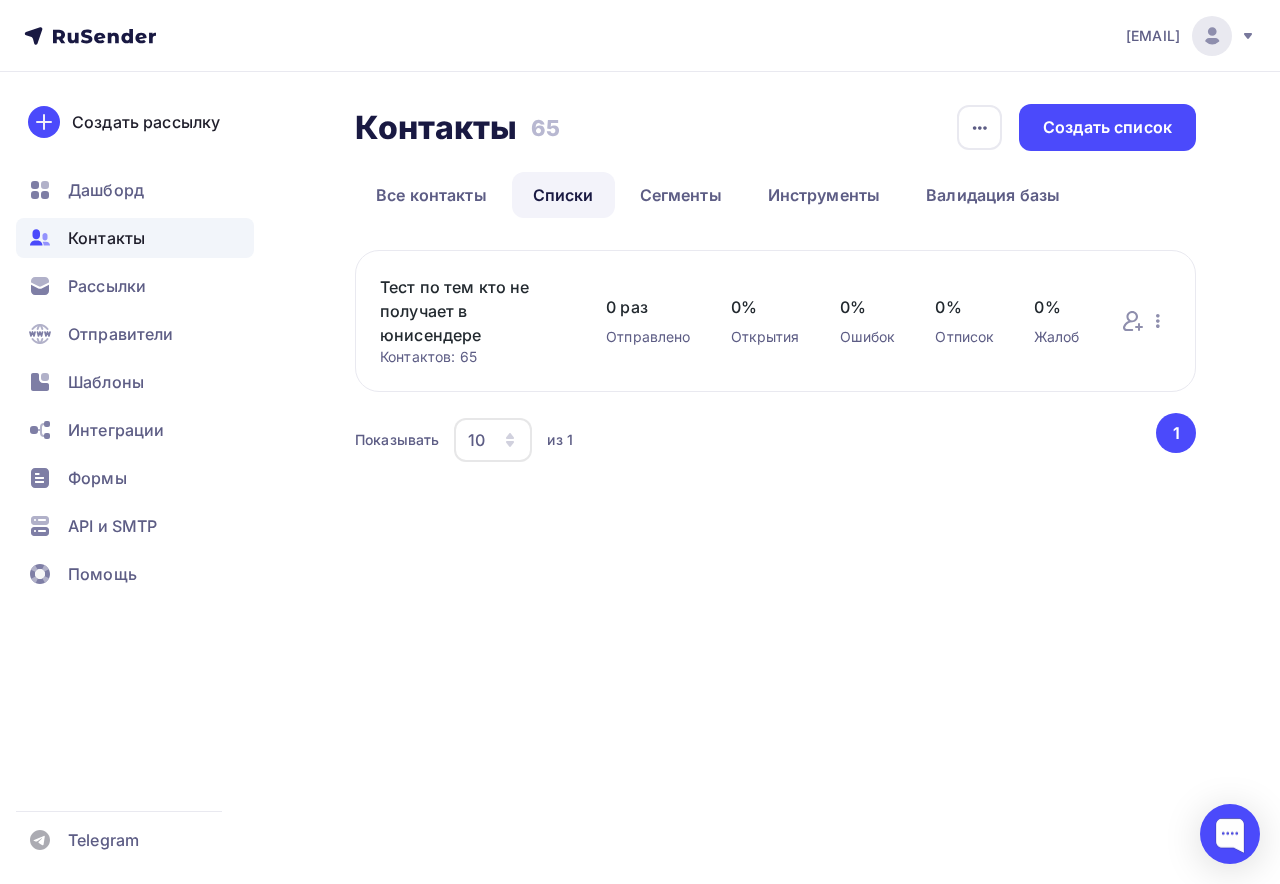 click on "Тест по тем кто не получает в юнисендере" at bounding box center [473, 311] 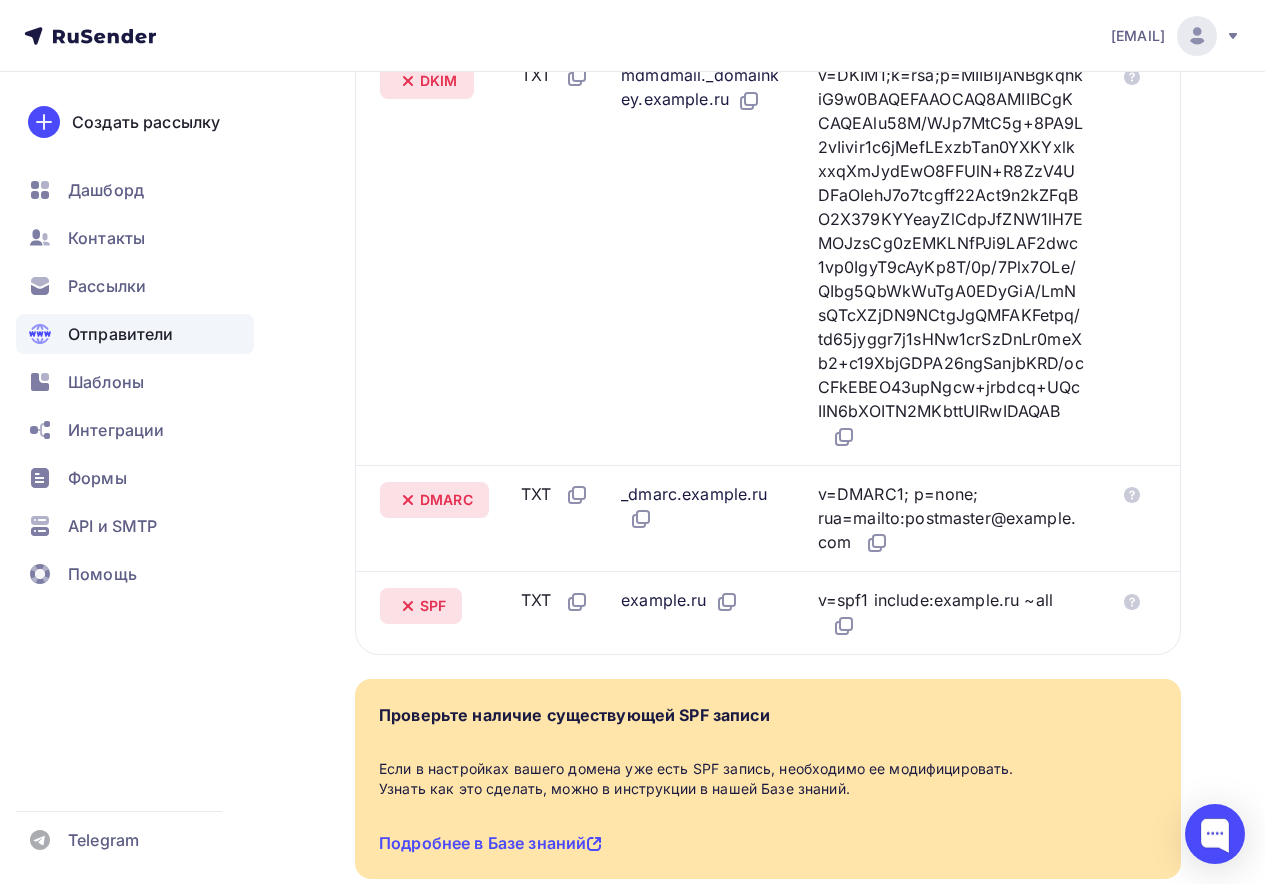 scroll, scrollTop: 700, scrollLeft: 0, axis: vertical 